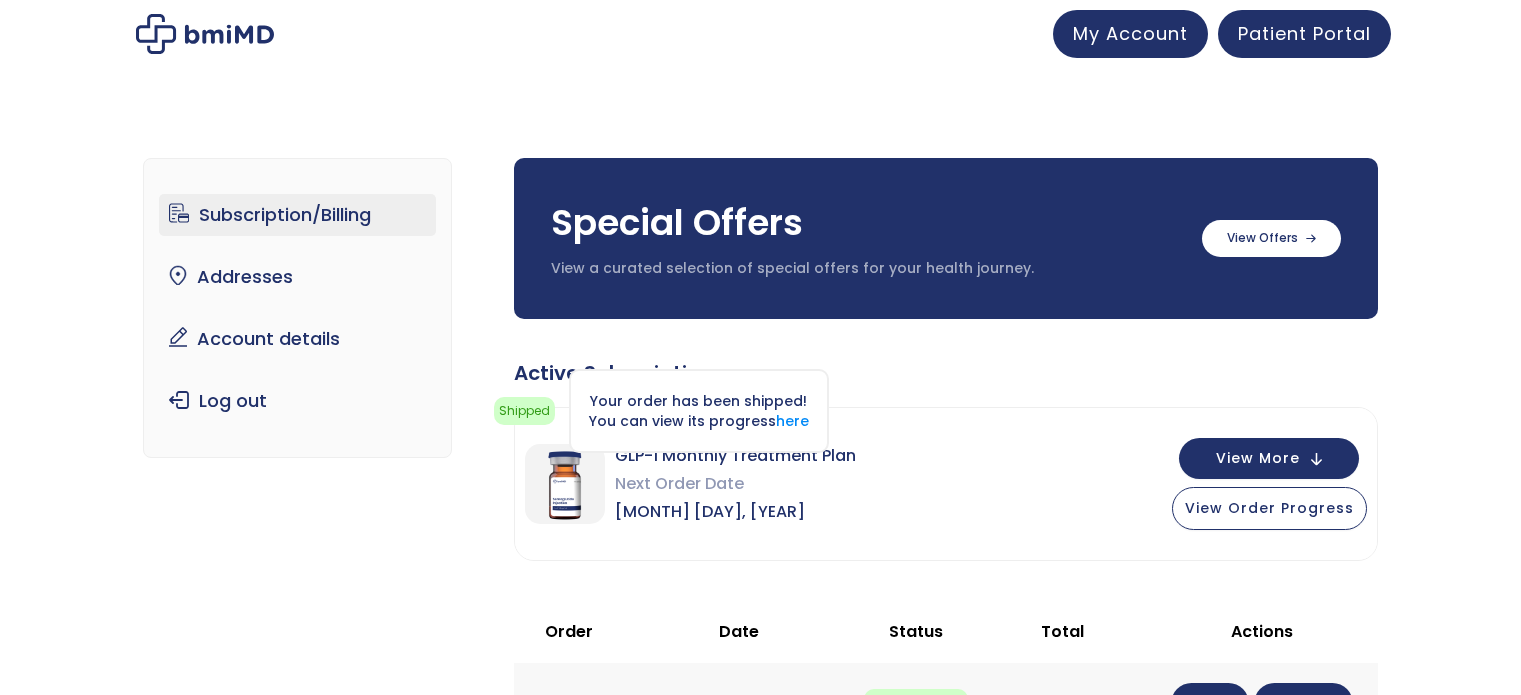 scroll, scrollTop: 0, scrollLeft: 0, axis: both 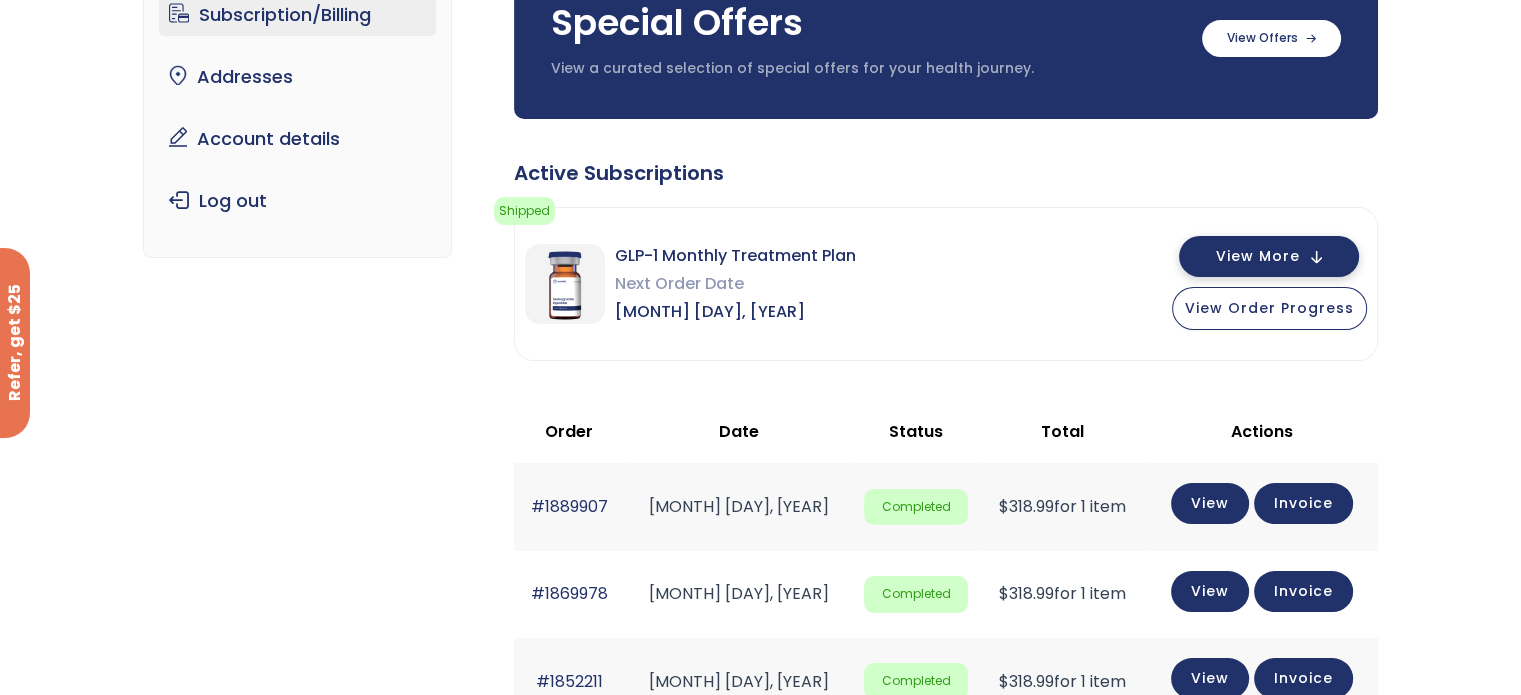 click on "View More" at bounding box center (1269, 256) 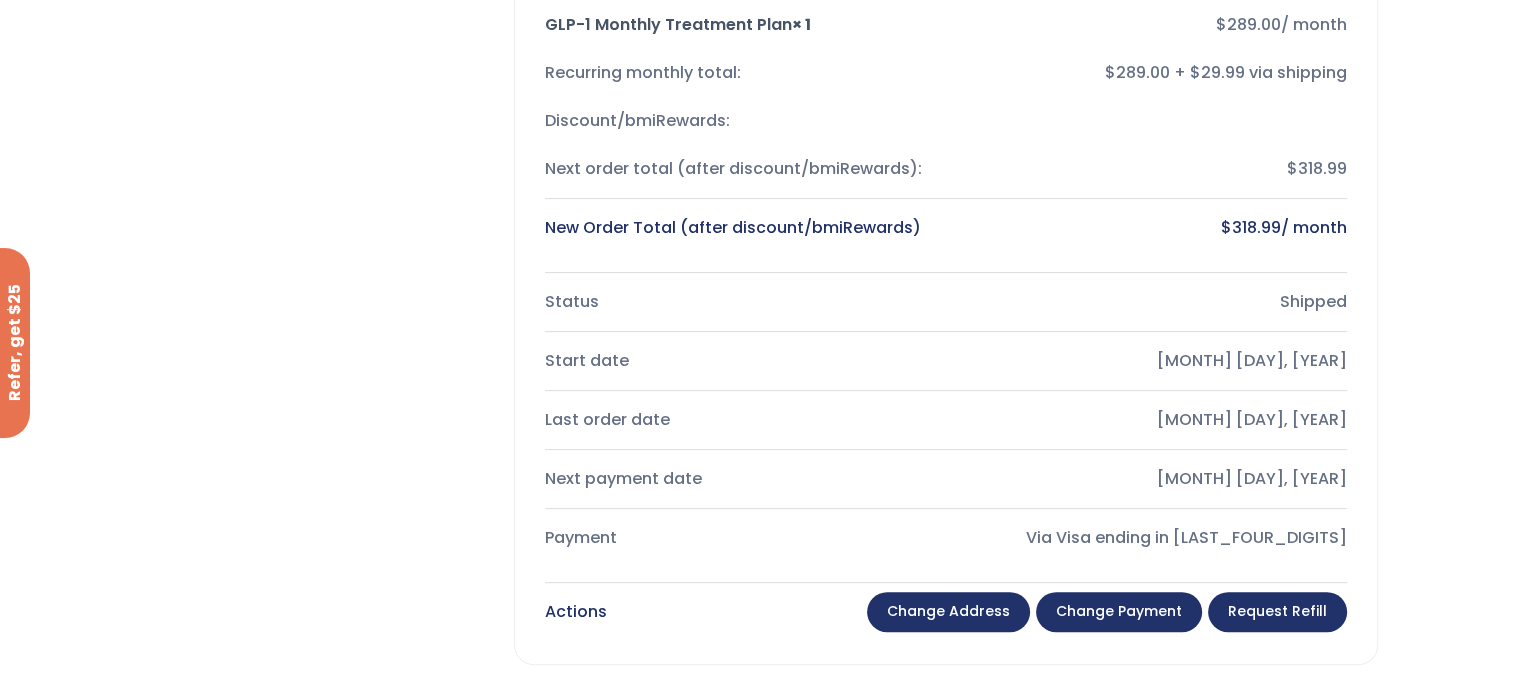 scroll, scrollTop: 400, scrollLeft: 0, axis: vertical 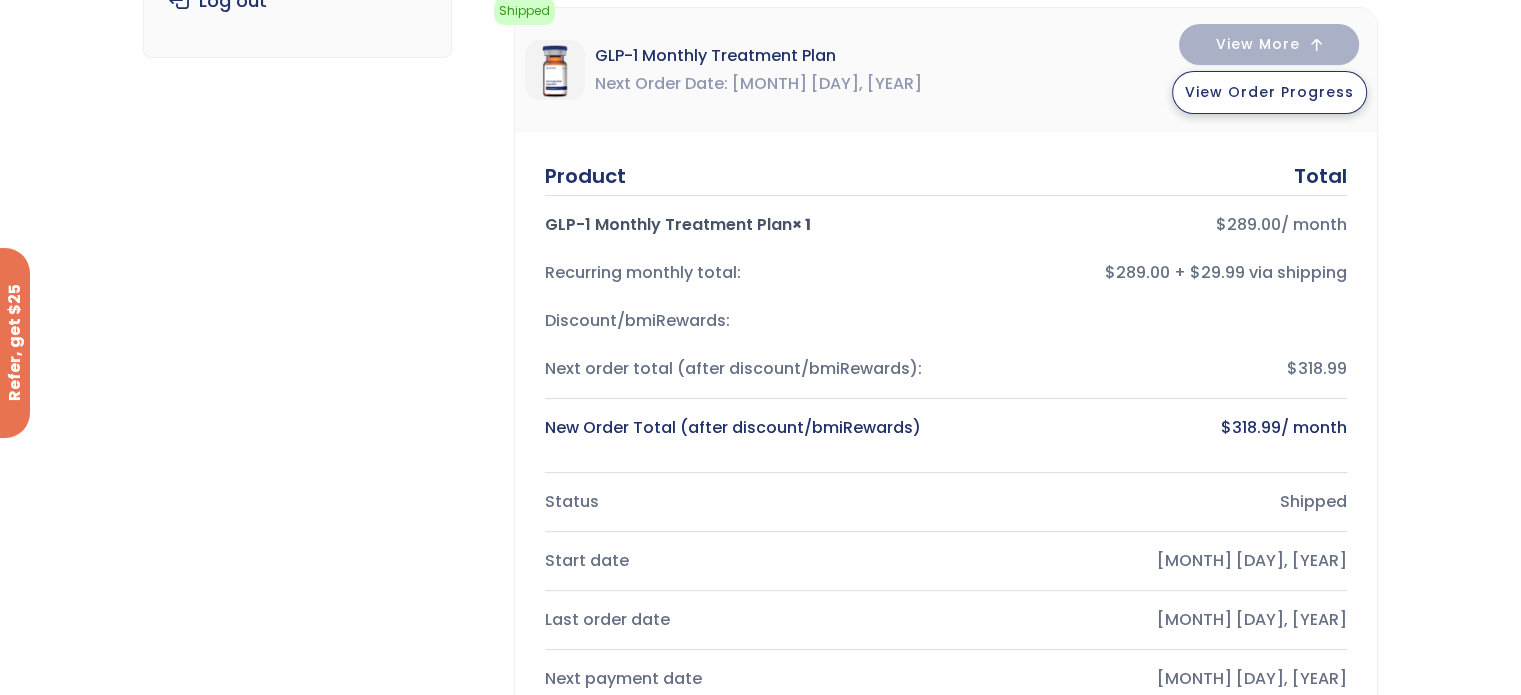 click on "View Order Progress" at bounding box center [1269, 92] 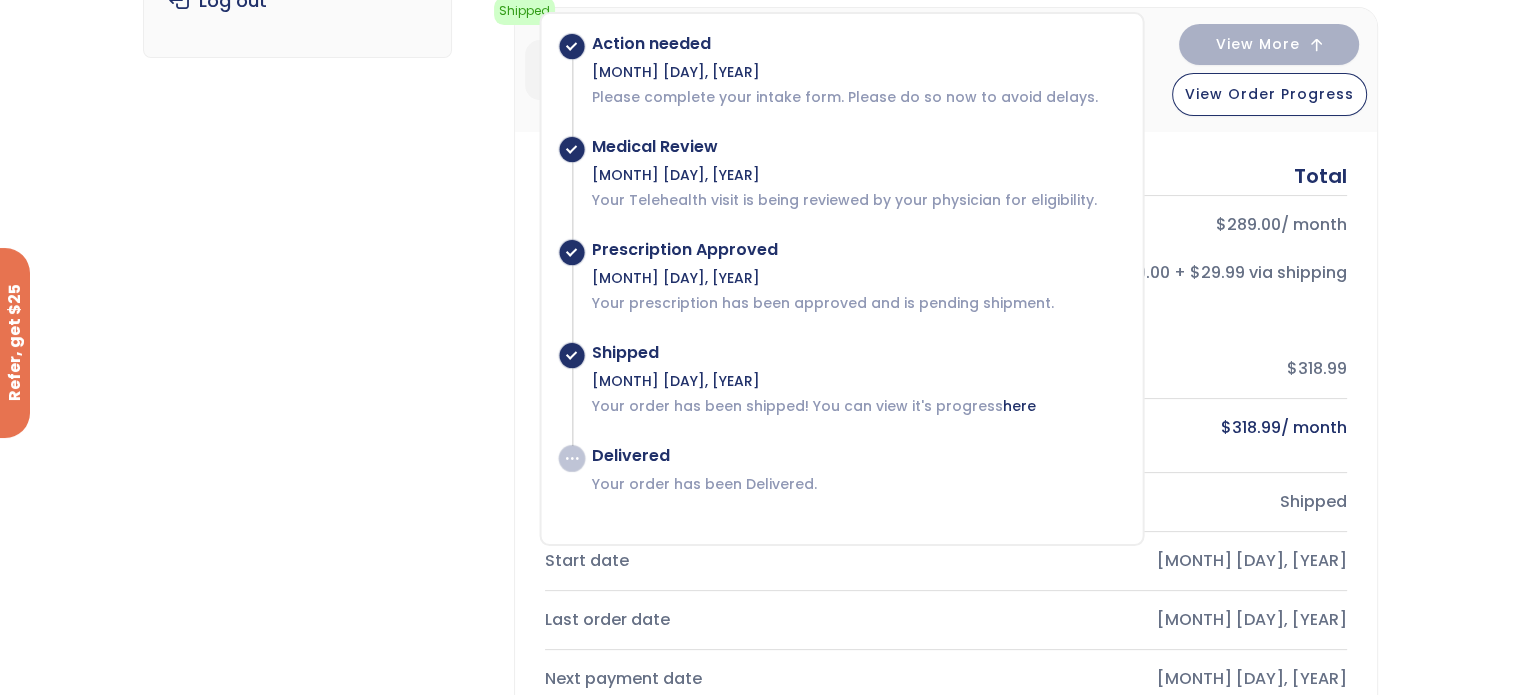 click on "Subscription/Billing
bmiRewards
Addresses
Account details
Submit a Review
Log out
Subscription/Billing
Special Offers
View a curated selection of special offers for your health journey.
Semaglutide 3 month $233/month + FREE SHIPPING" at bounding box center (760, 720) 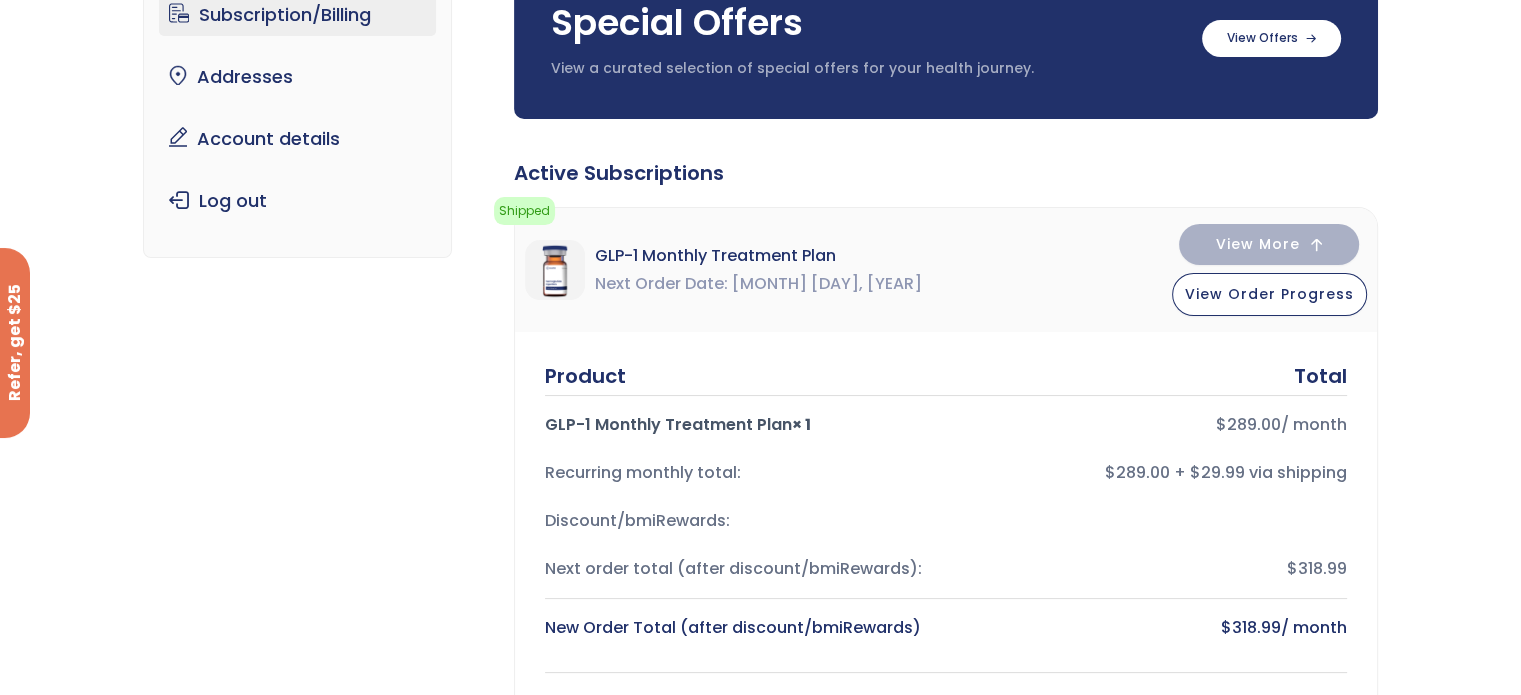 scroll, scrollTop: 0, scrollLeft: 0, axis: both 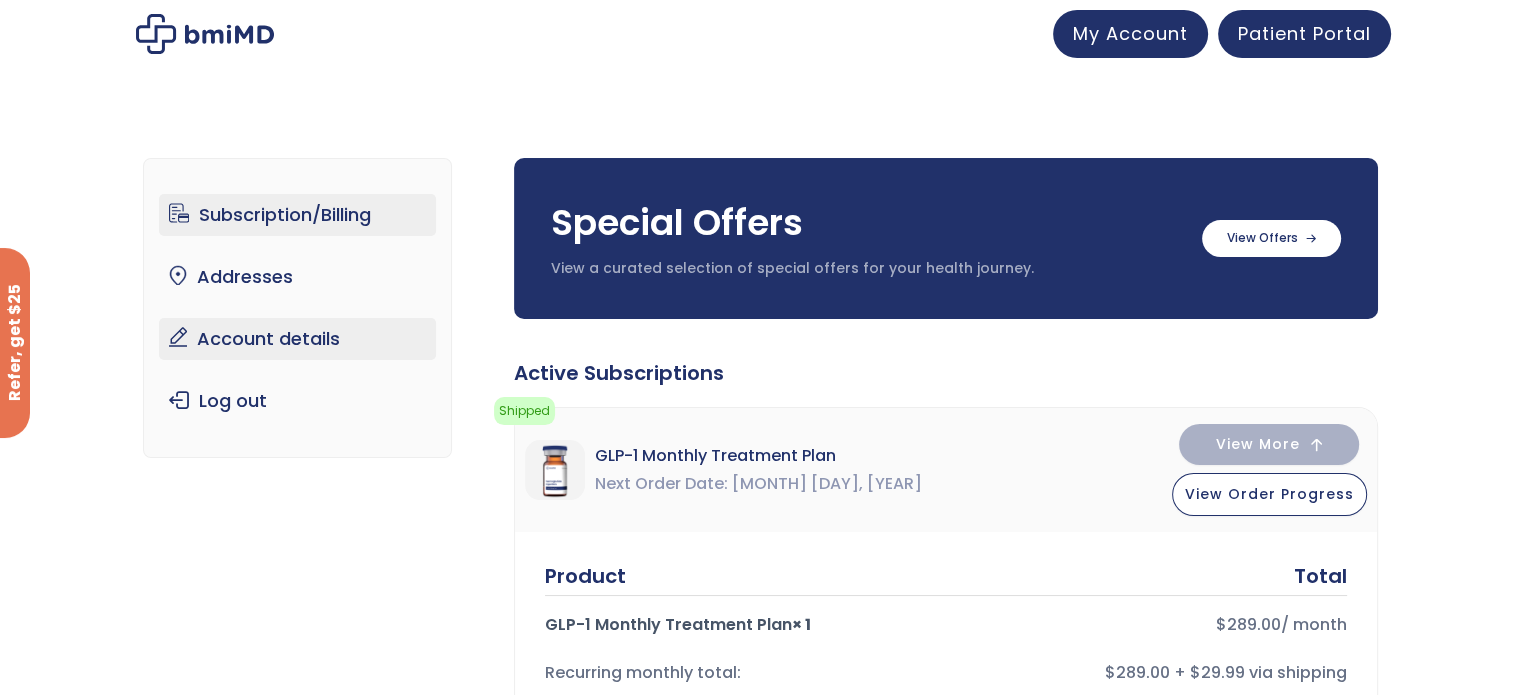 click on "Account details" at bounding box center (297, 339) 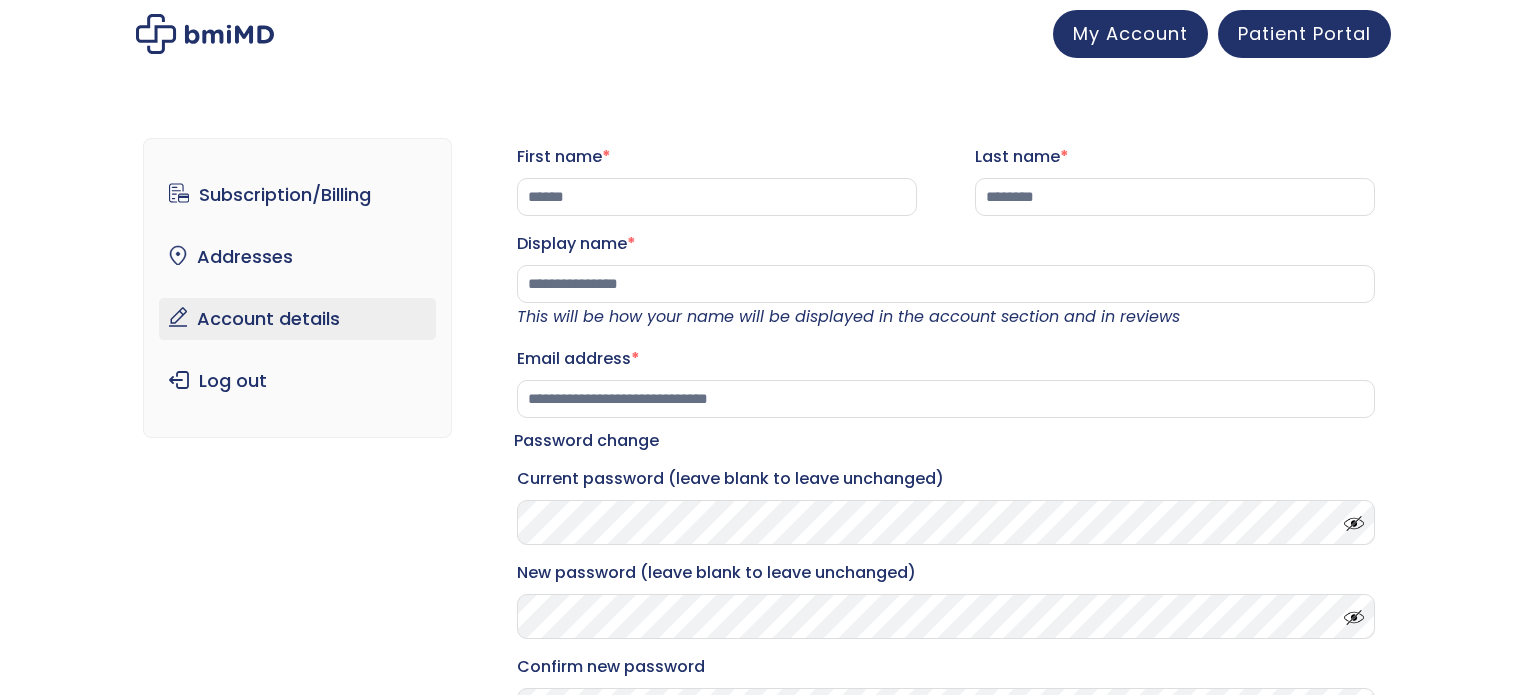scroll, scrollTop: 0, scrollLeft: 0, axis: both 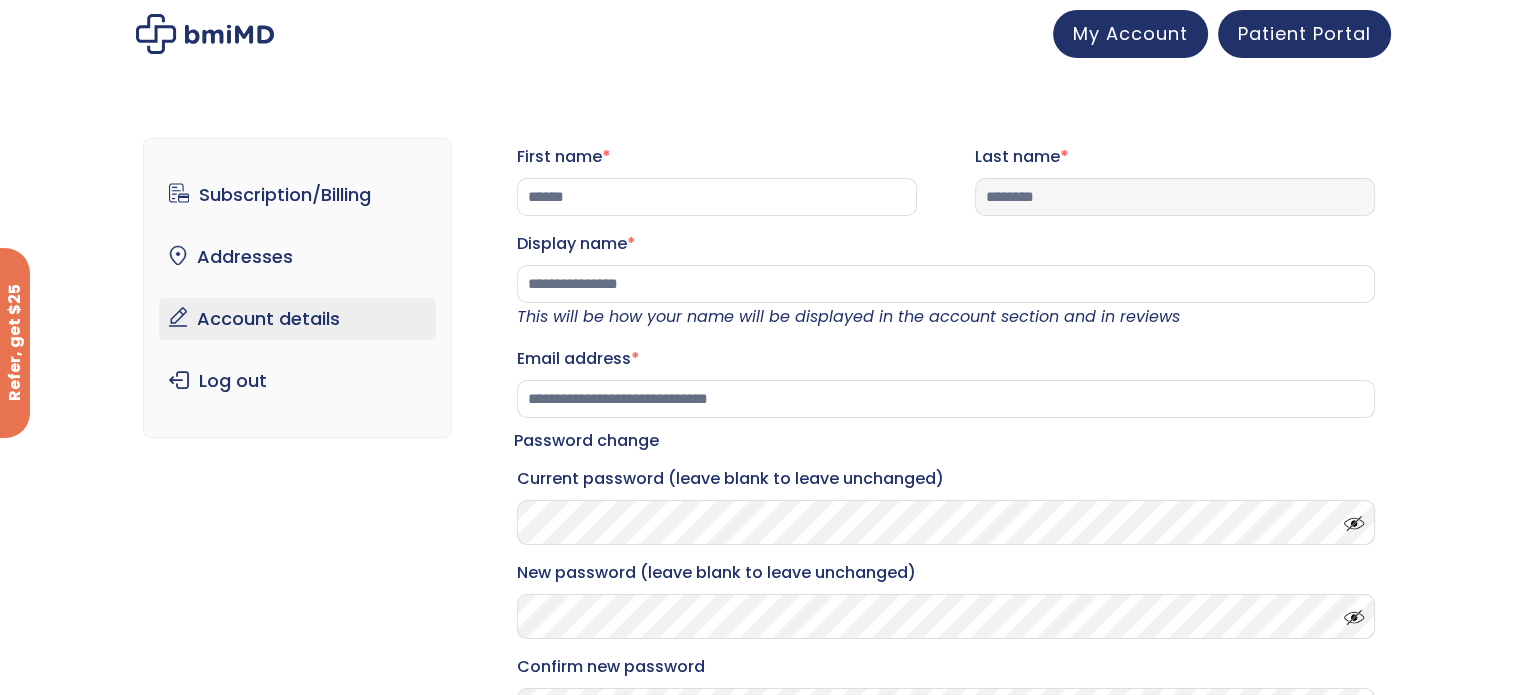 click on "**********" at bounding box center [946, 470] 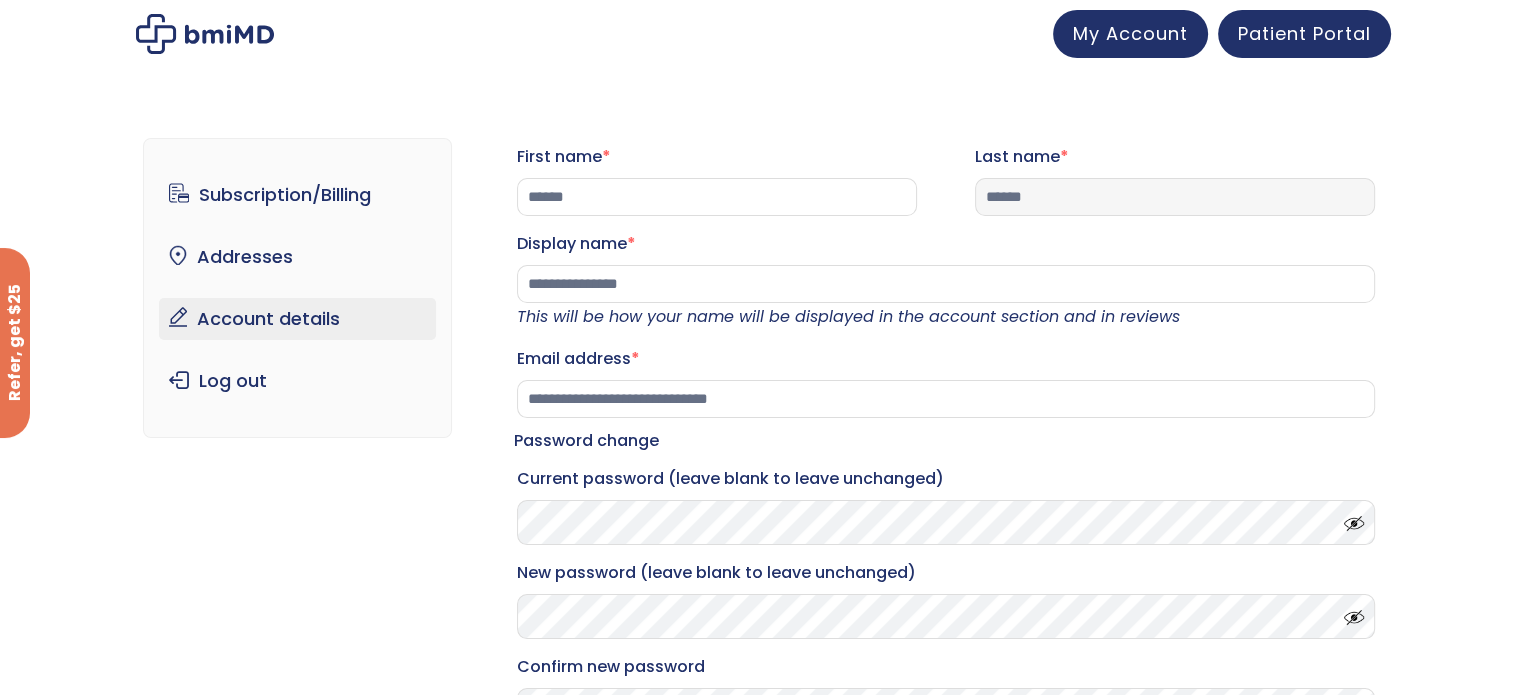 type on "******" 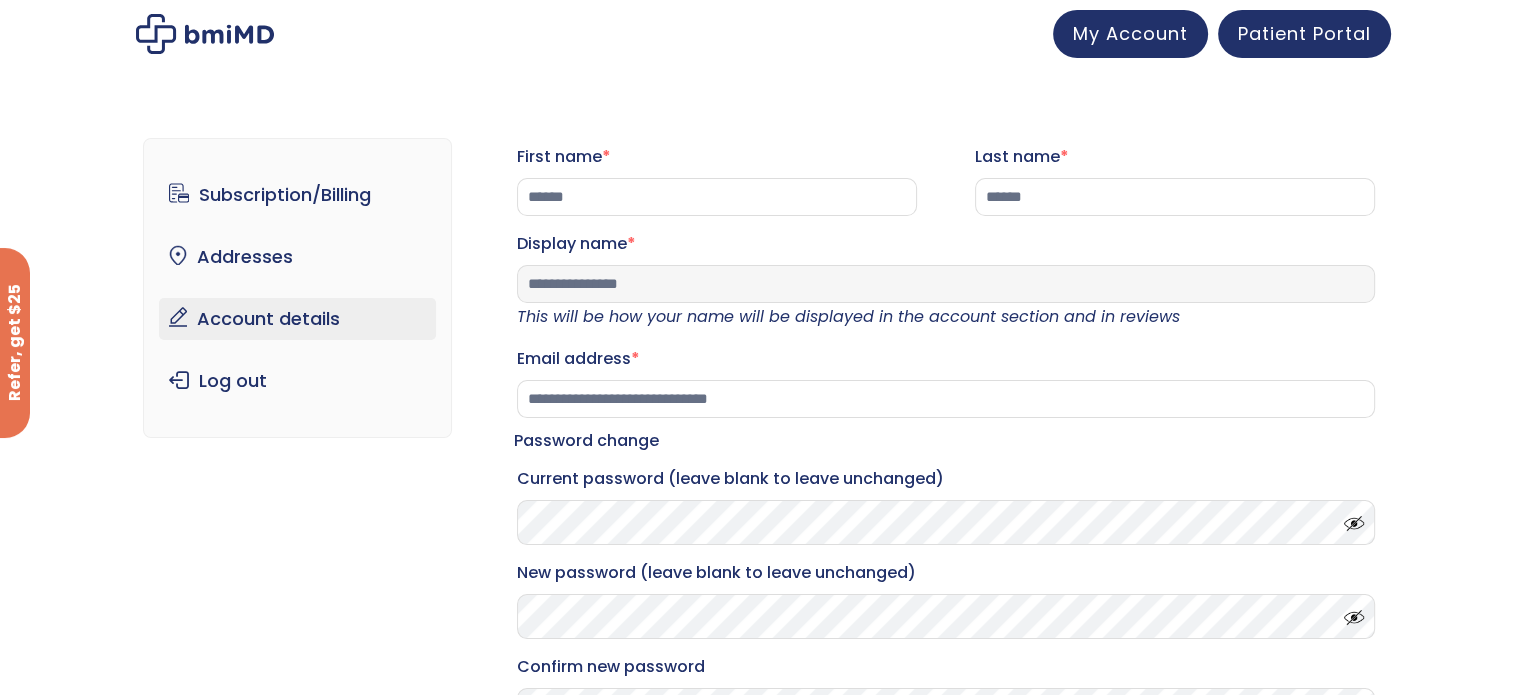 click on "**********" at bounding box center [946, 284] 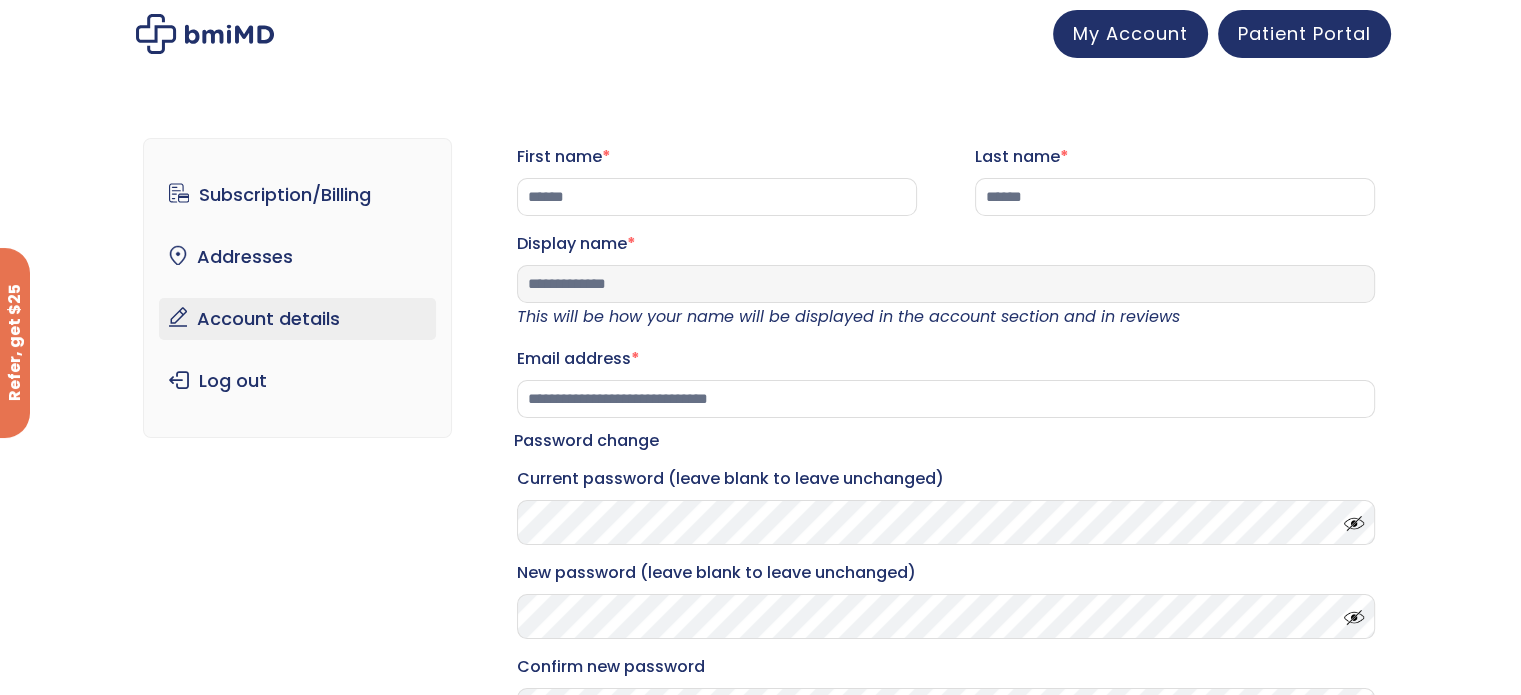 type on "**********" 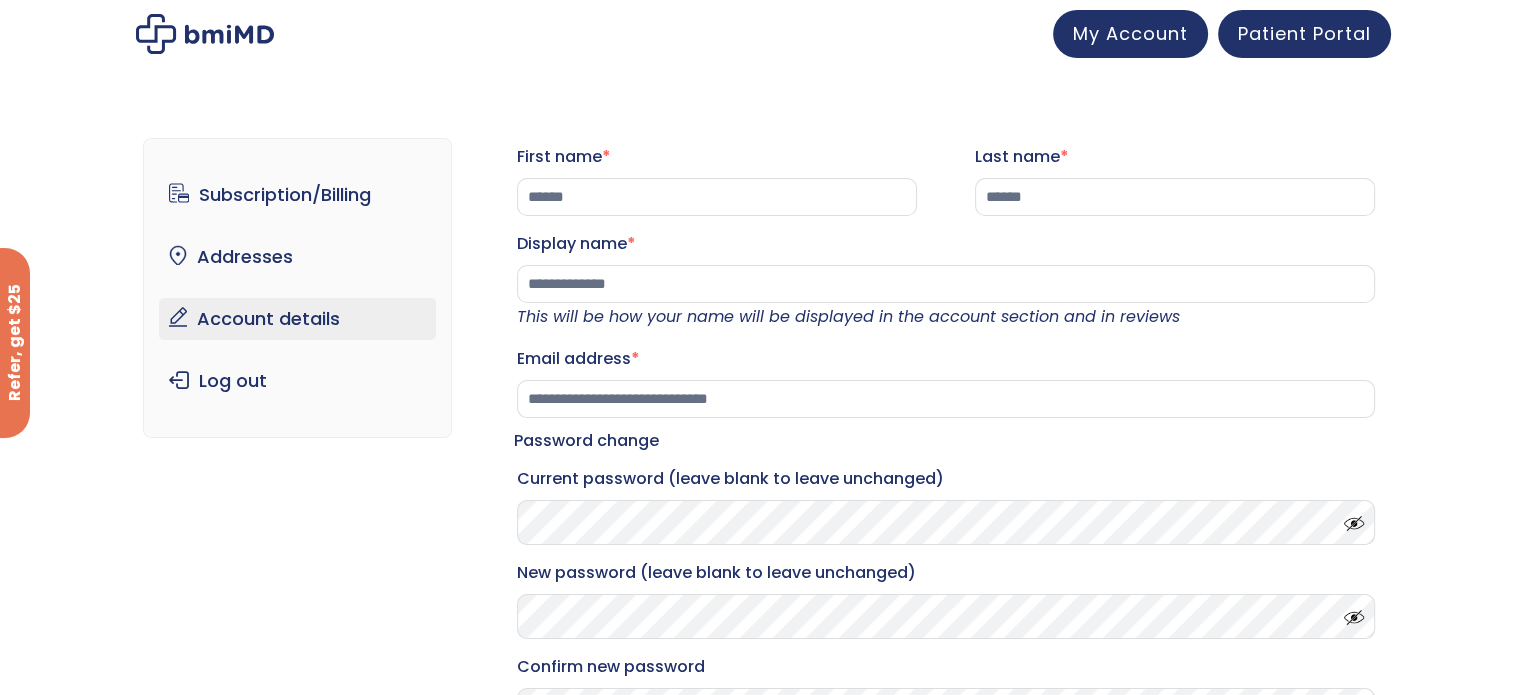 click on "**********" at bounding box center (760, 485) 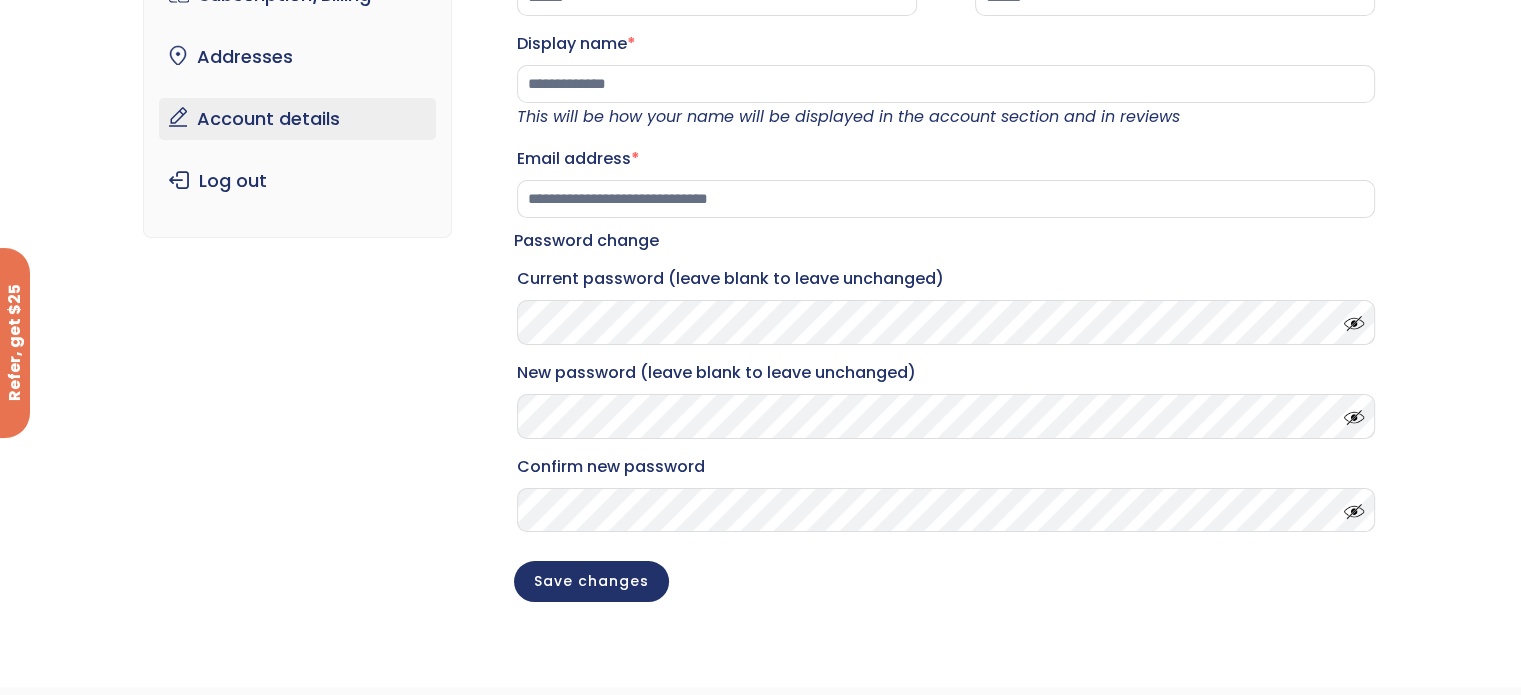 scroll, scrollTop: 400, scrollLeft: 0, axis: vertical 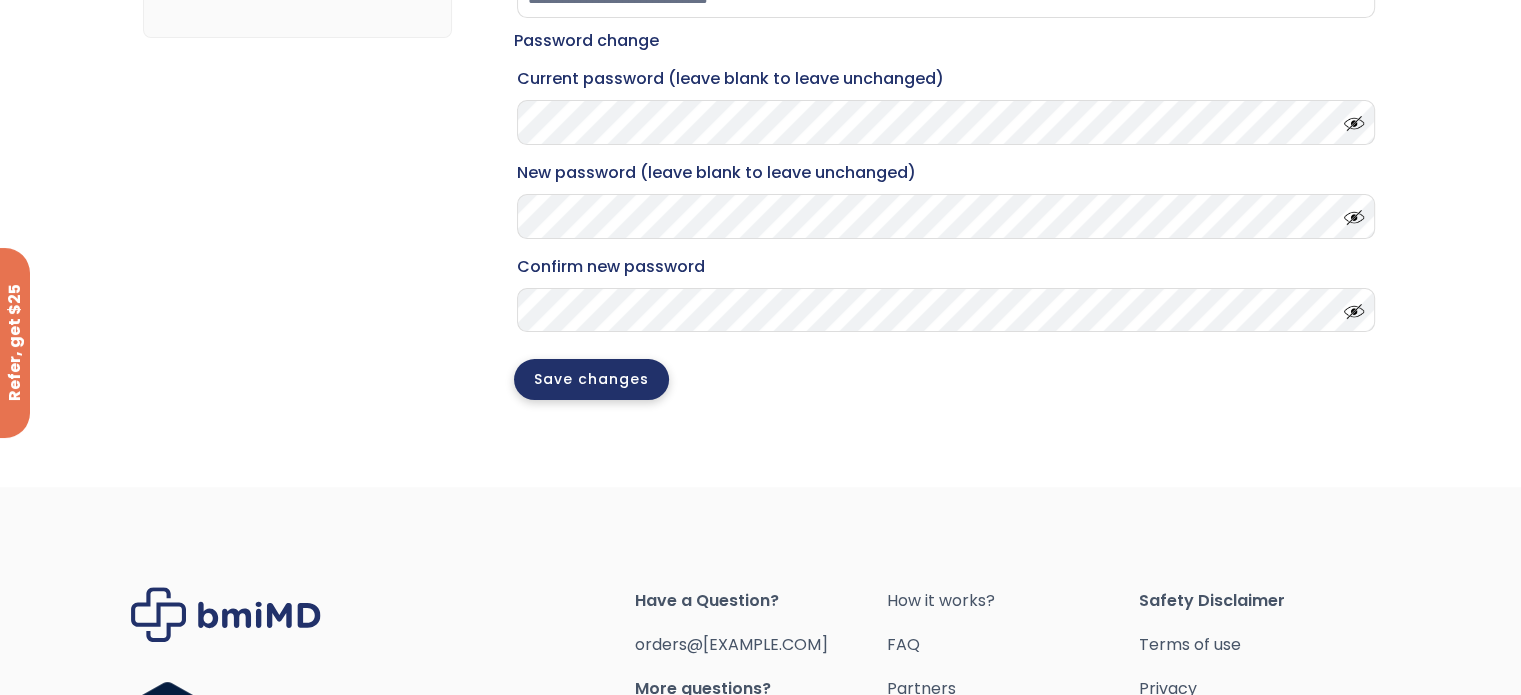 click on "Save changes" at bounding box center [591, 379] 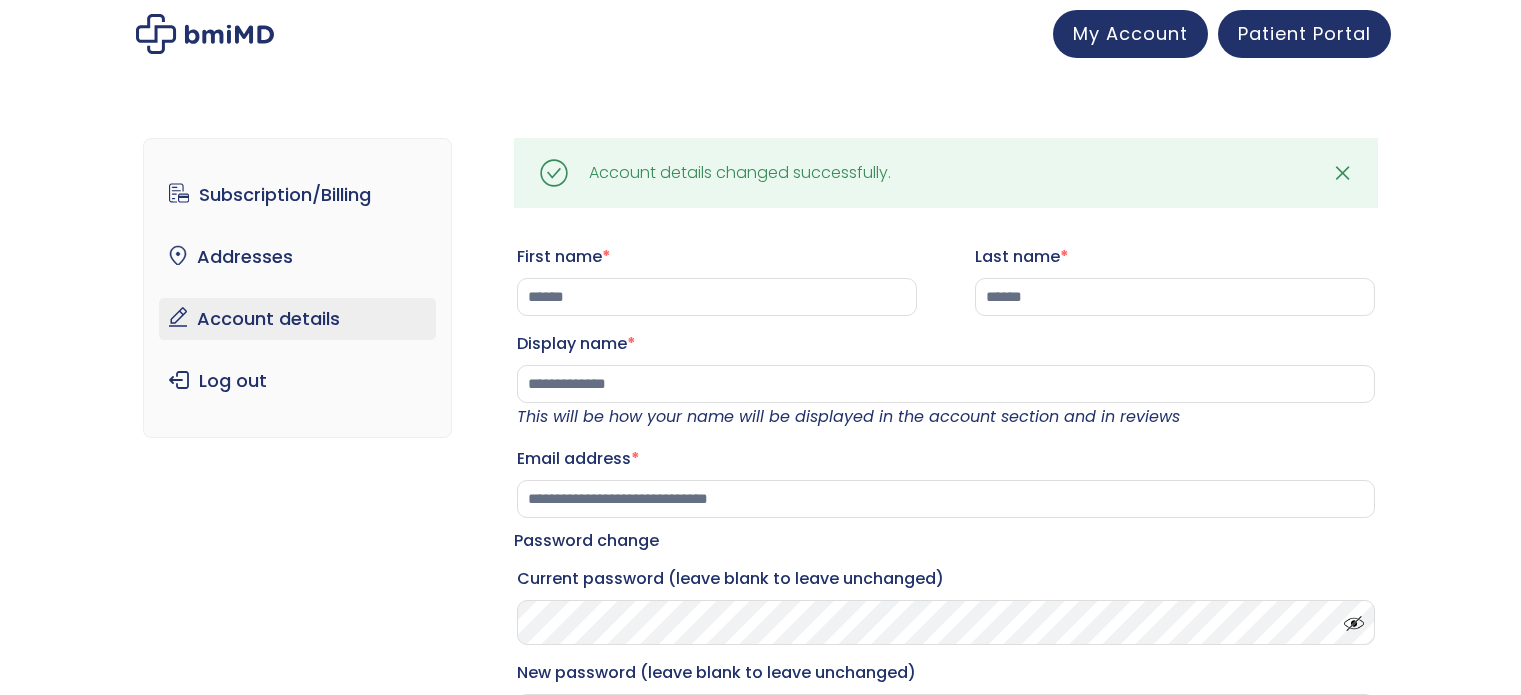 scroll, scrollTop: 0, scrollLeft: 0, axis: both 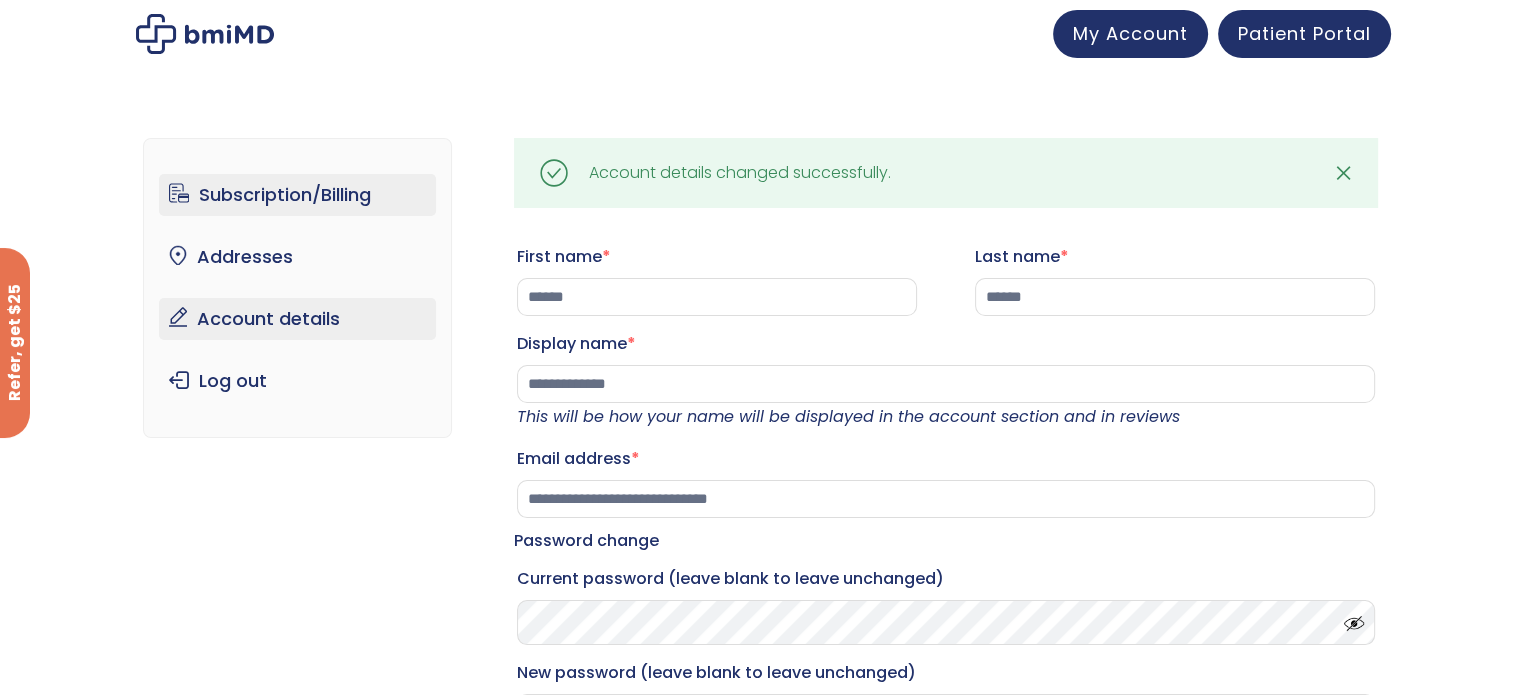 click on "Subscription/Billing" at bounding box center [297, 195] 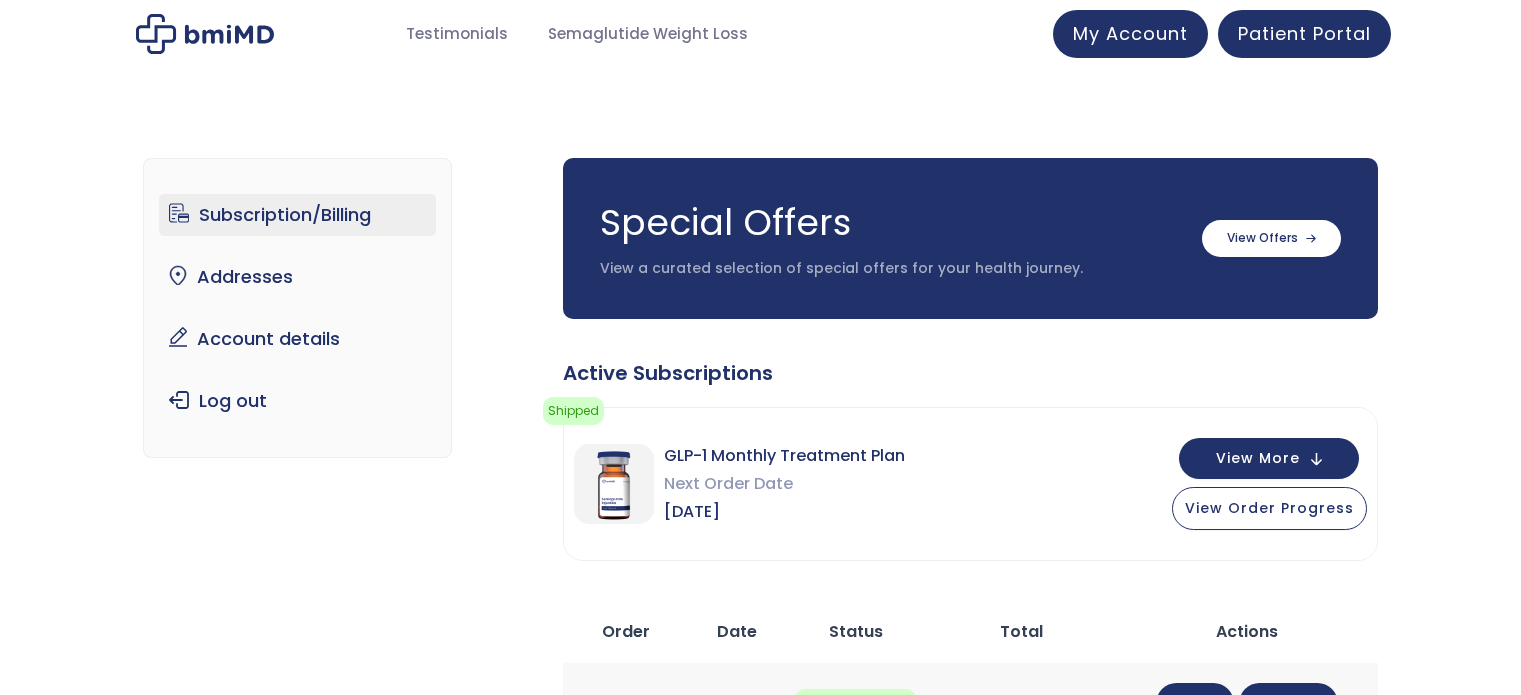 scroll, scrollTop: 0, scrollLeft: 0, axis: both 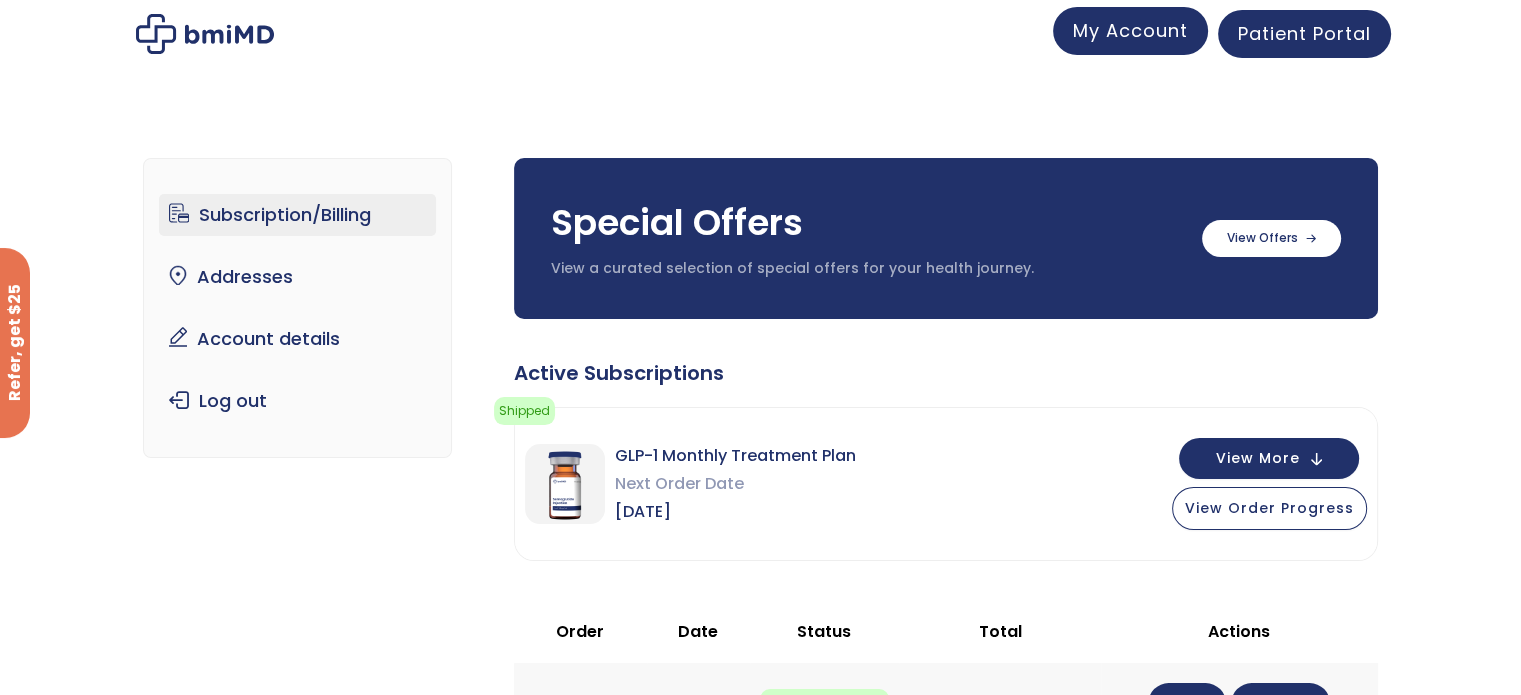 click on "My Account" at bounding box center [1130, 30] 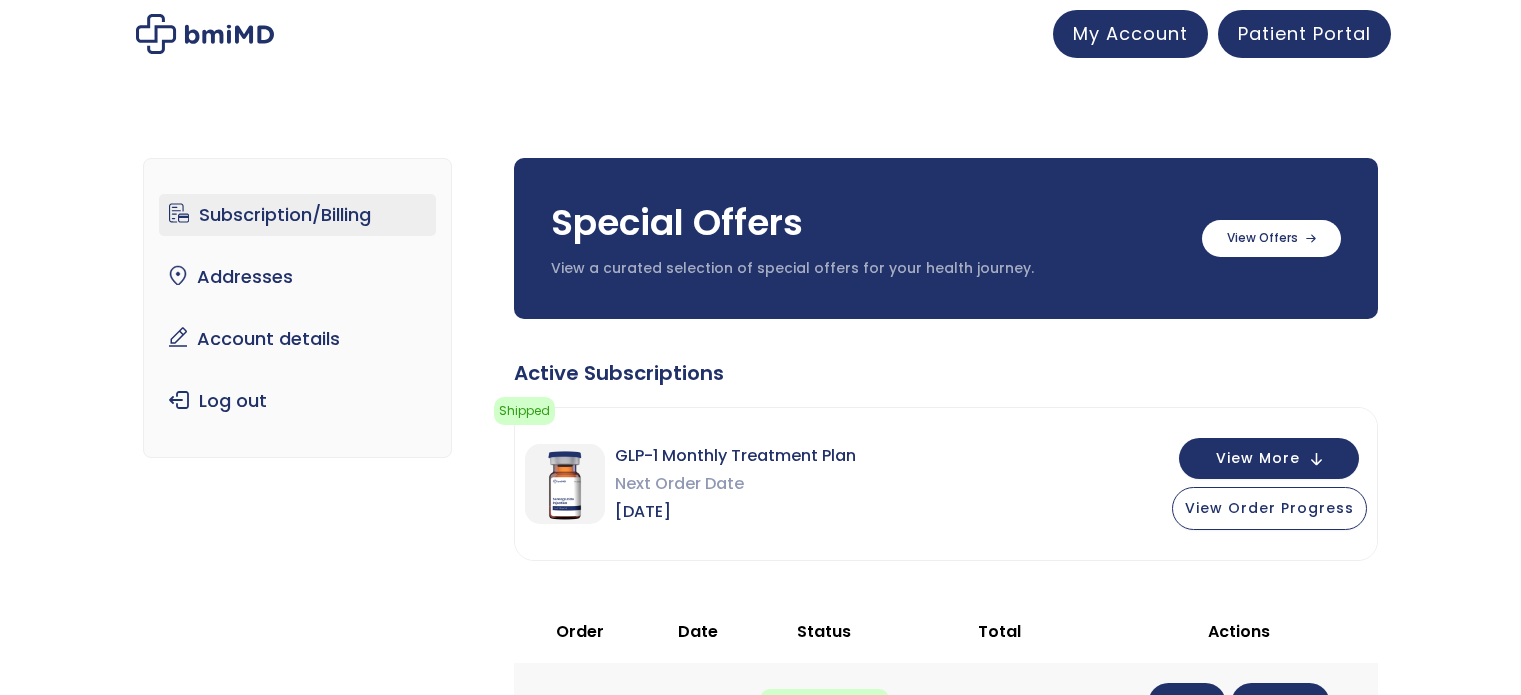 scroll, scrollTop: 0, scrollLeft: 0, axis: both 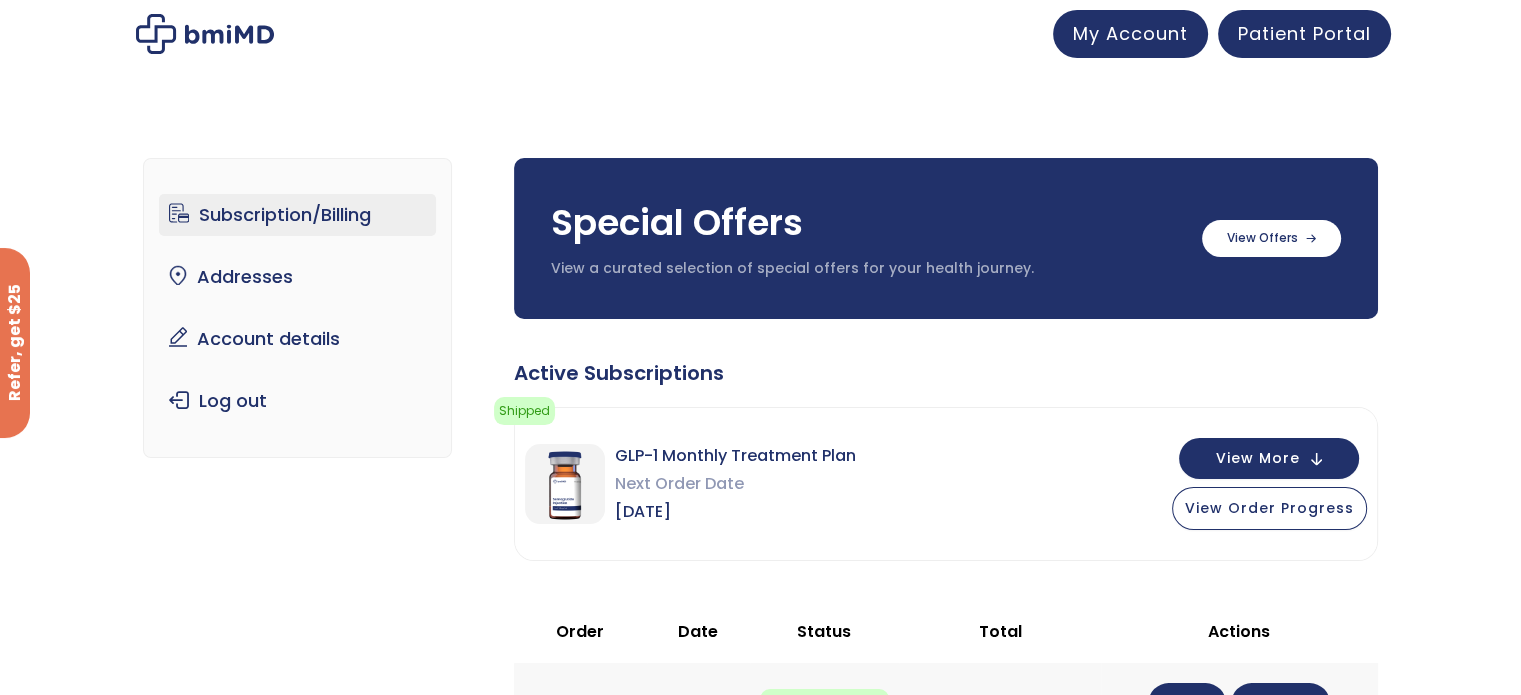 click on "Subscription/Billing" at bounding box center [297, 215] 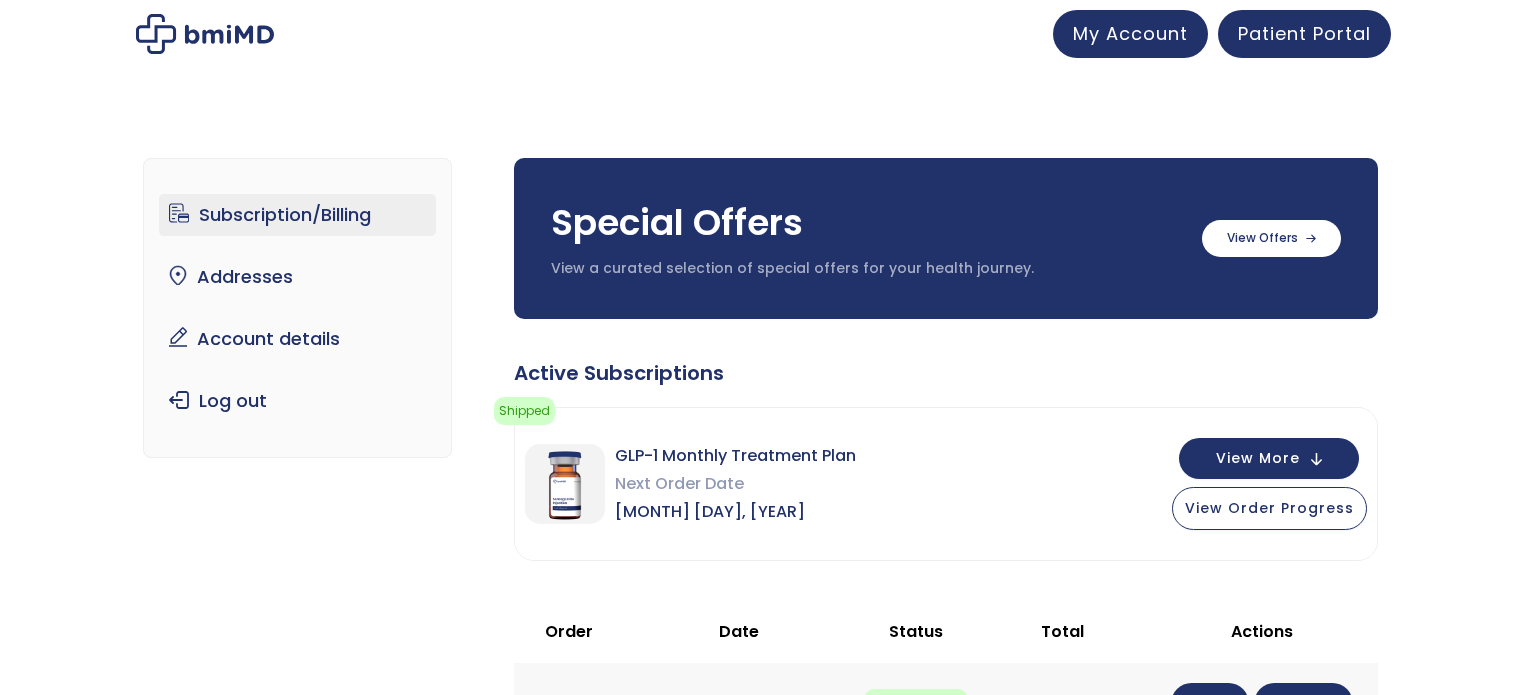 scroll, scrollTop: 0, scrollLeft: 0, axis: both 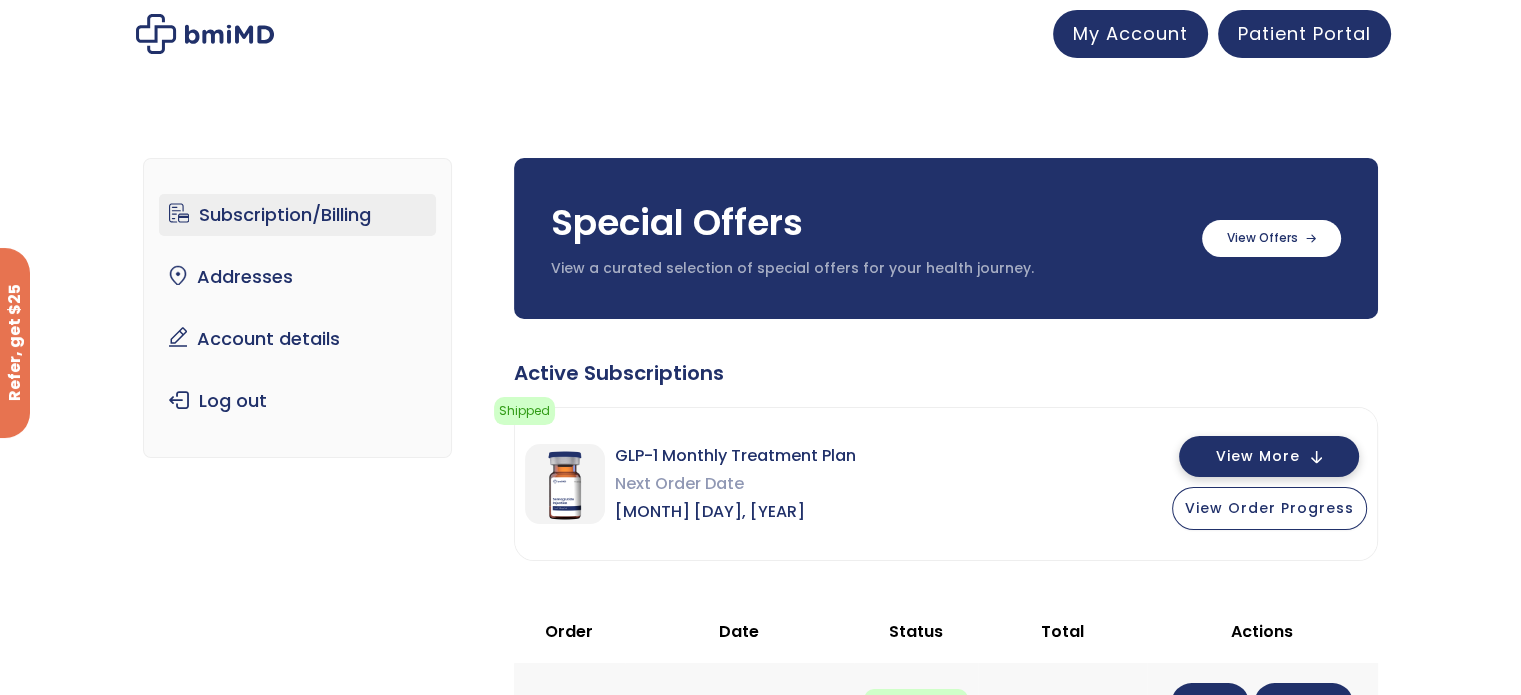 click on "View More" at bounding box center (1258, 456) 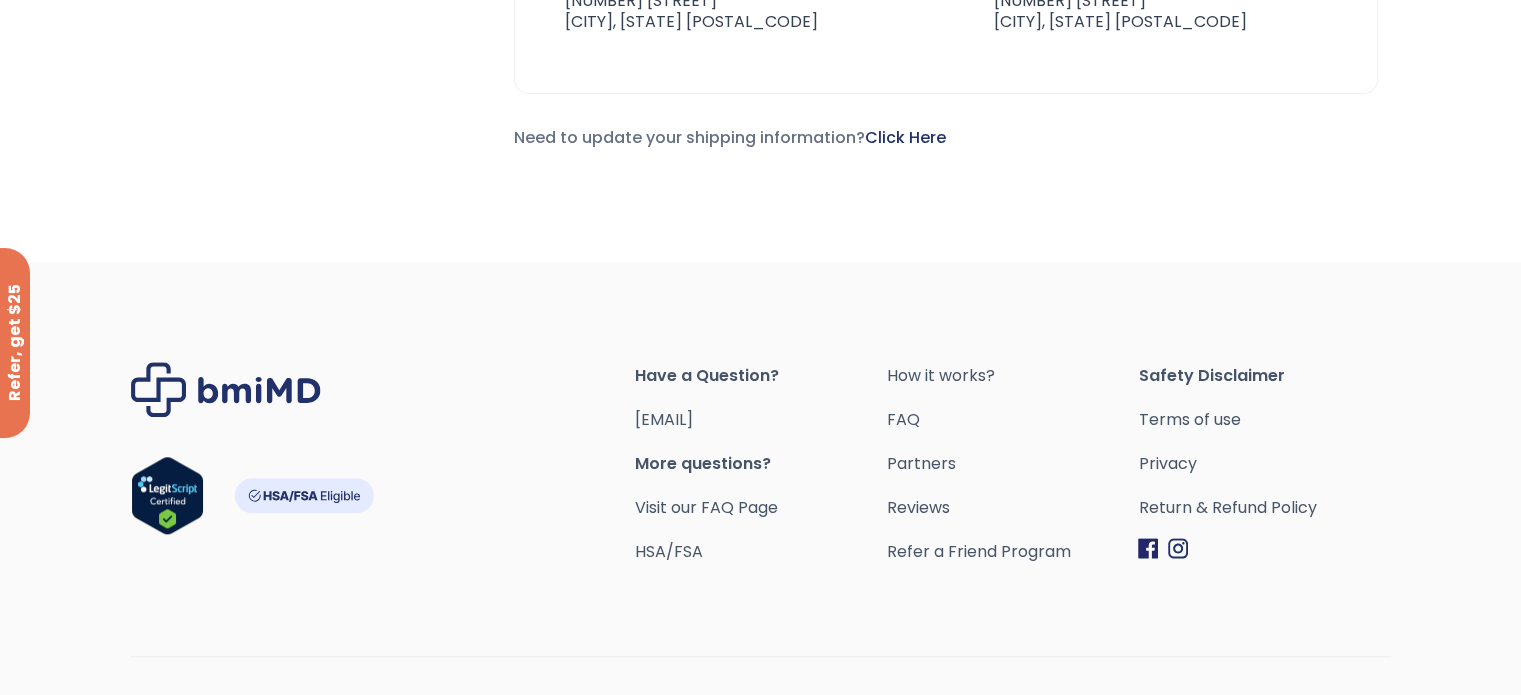 scroll, scrollTop: 1957, scrollLeft: 0, axis: vertical 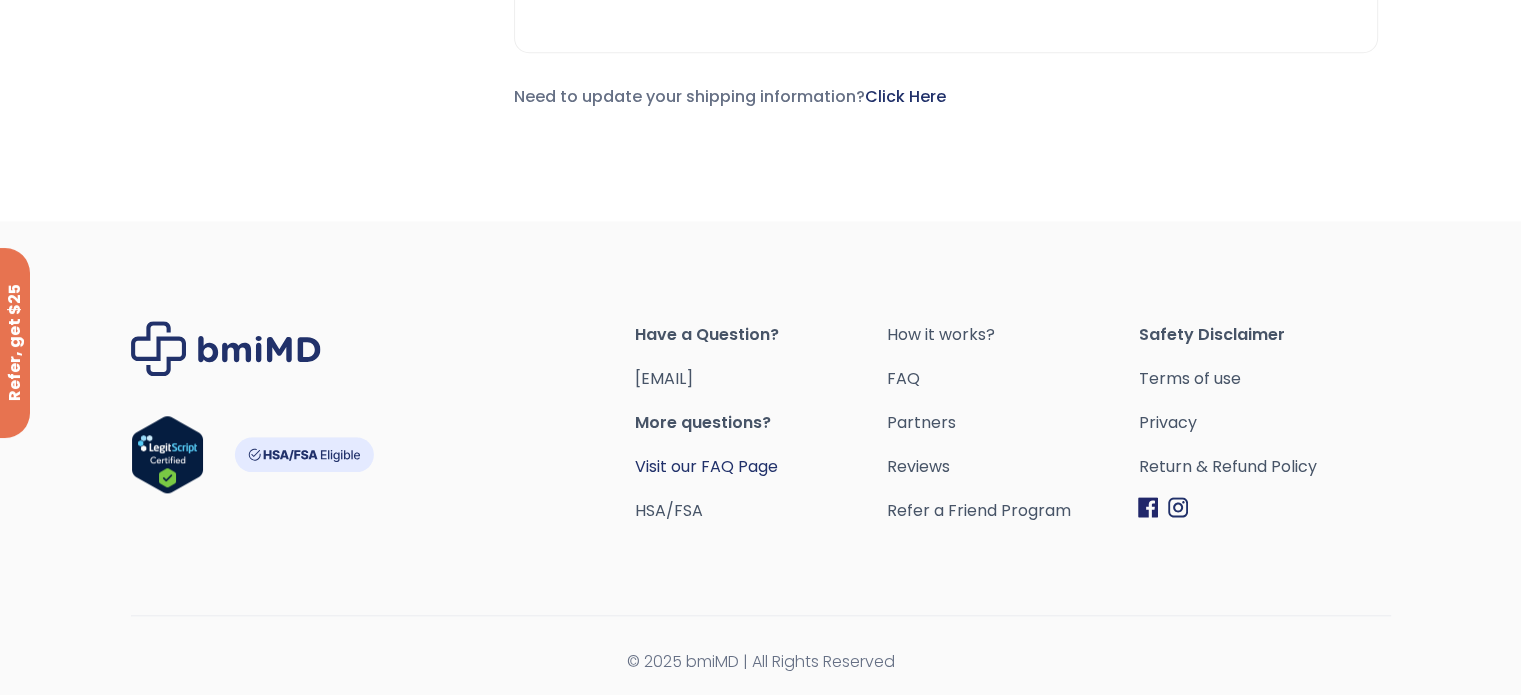 click on "Visit our FAQ Page" at bounding box center (706, 466) 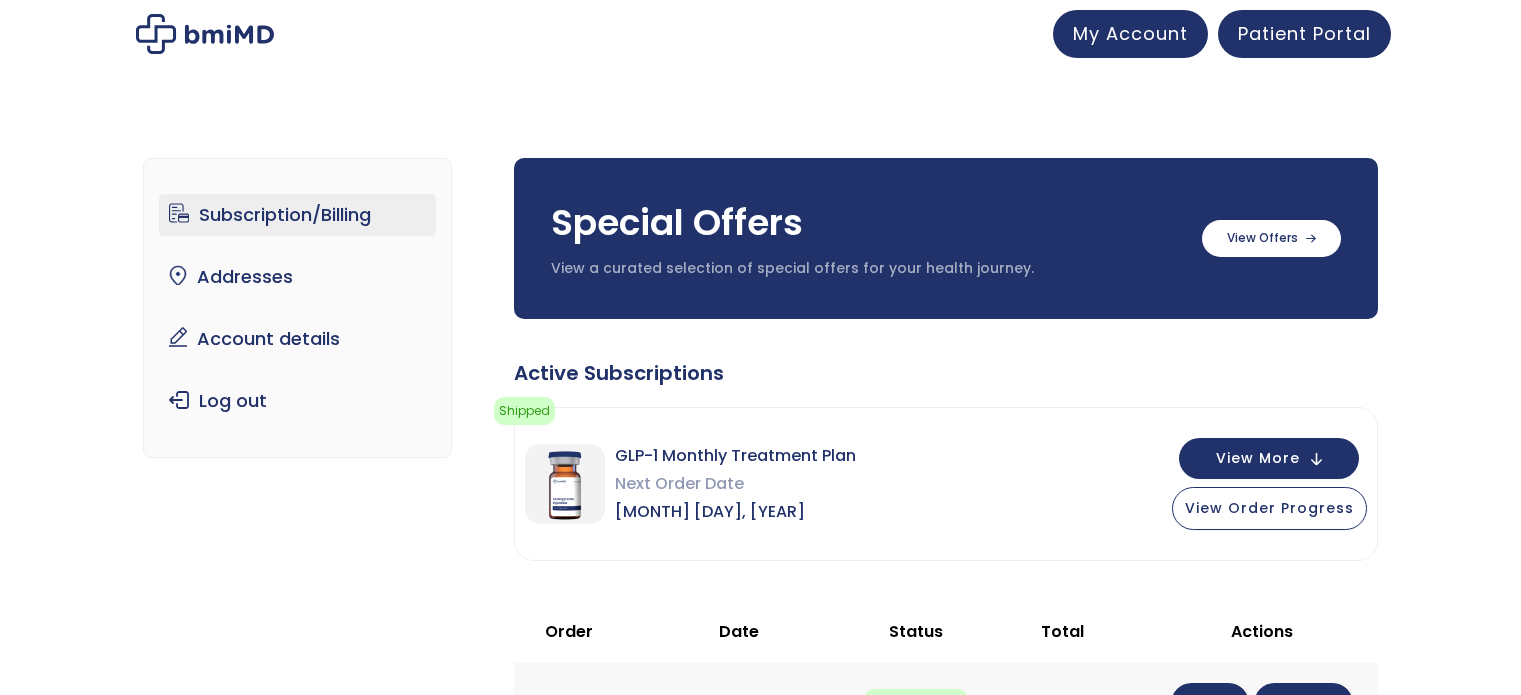 scroll, scrollTop: 0, scrollLeft: 0, axis: both 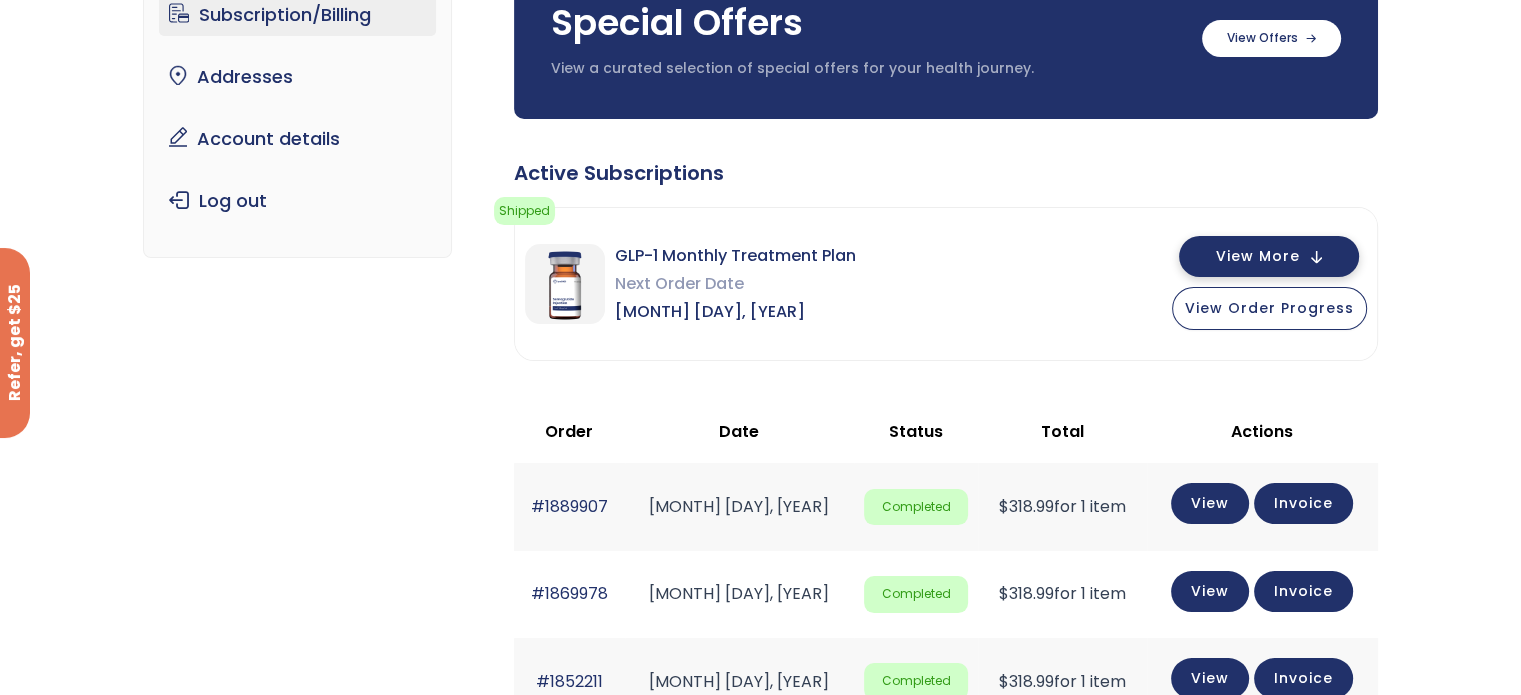 click on "View More" at bounding box center (1258, 256) 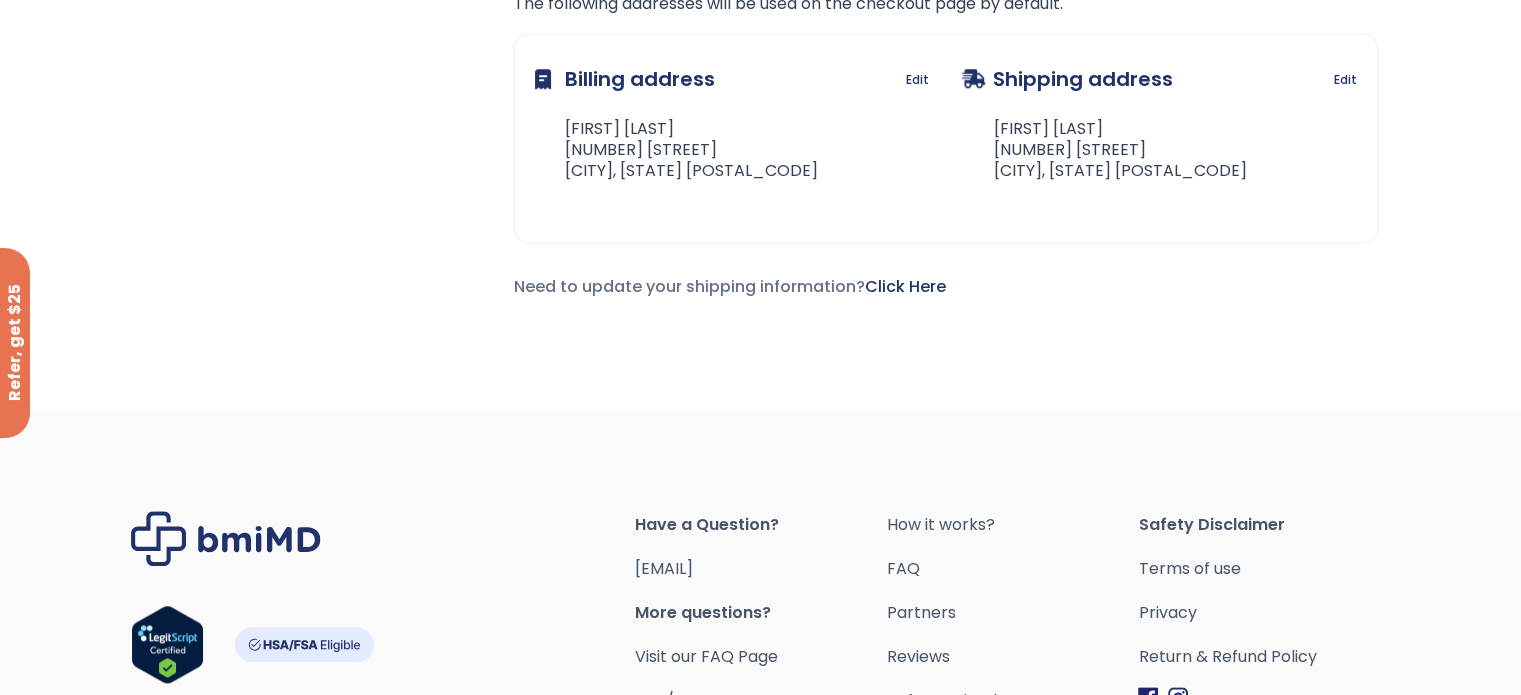 scroll, scrollTop: 1800, scrollLeft: 0, axis: vertical 